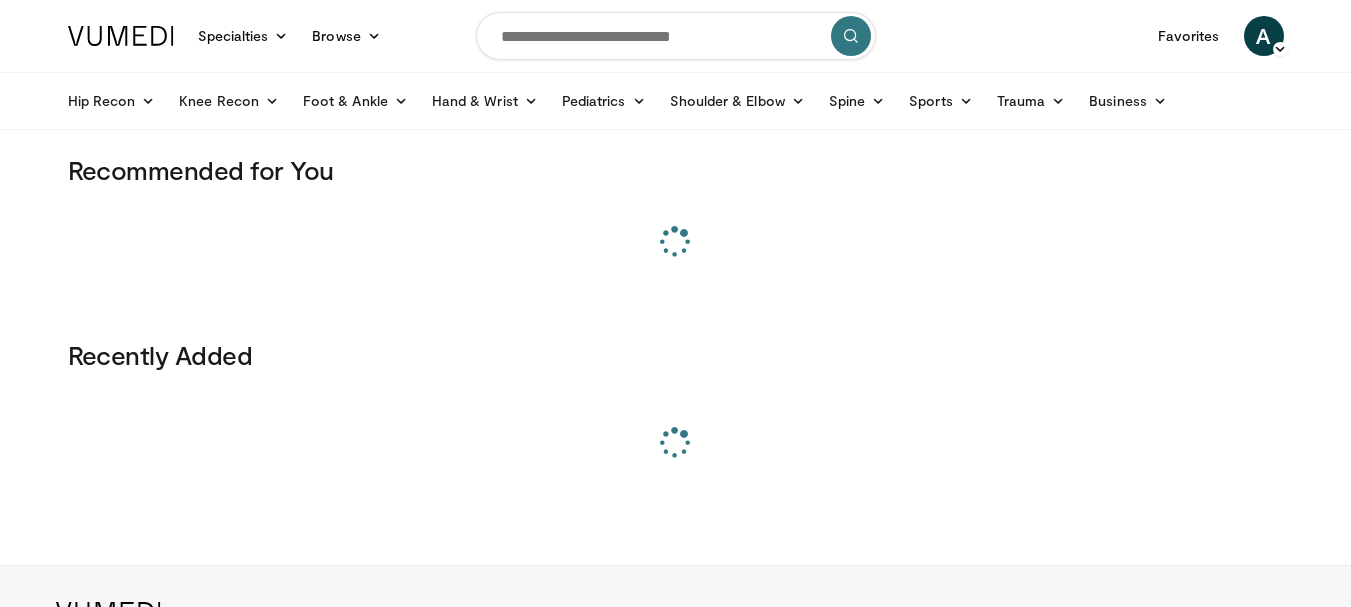 scroll, scrollTop: 0, scrollLeft: 0, axis: both 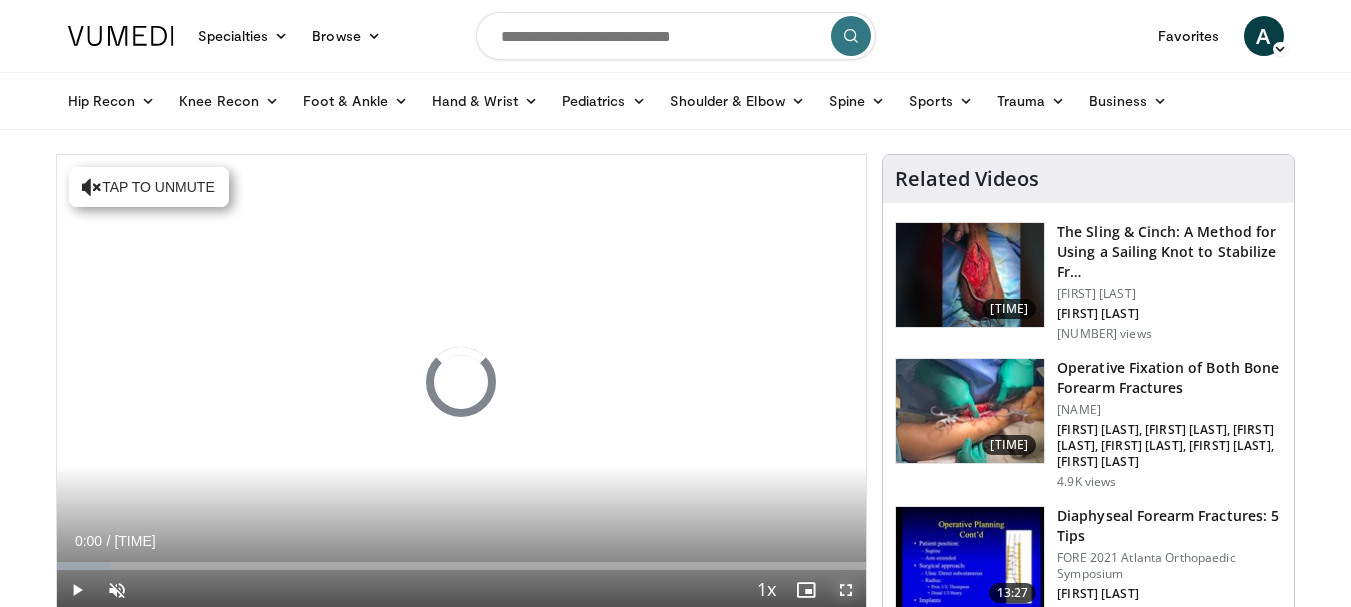 click at bounding box center [846, 590] 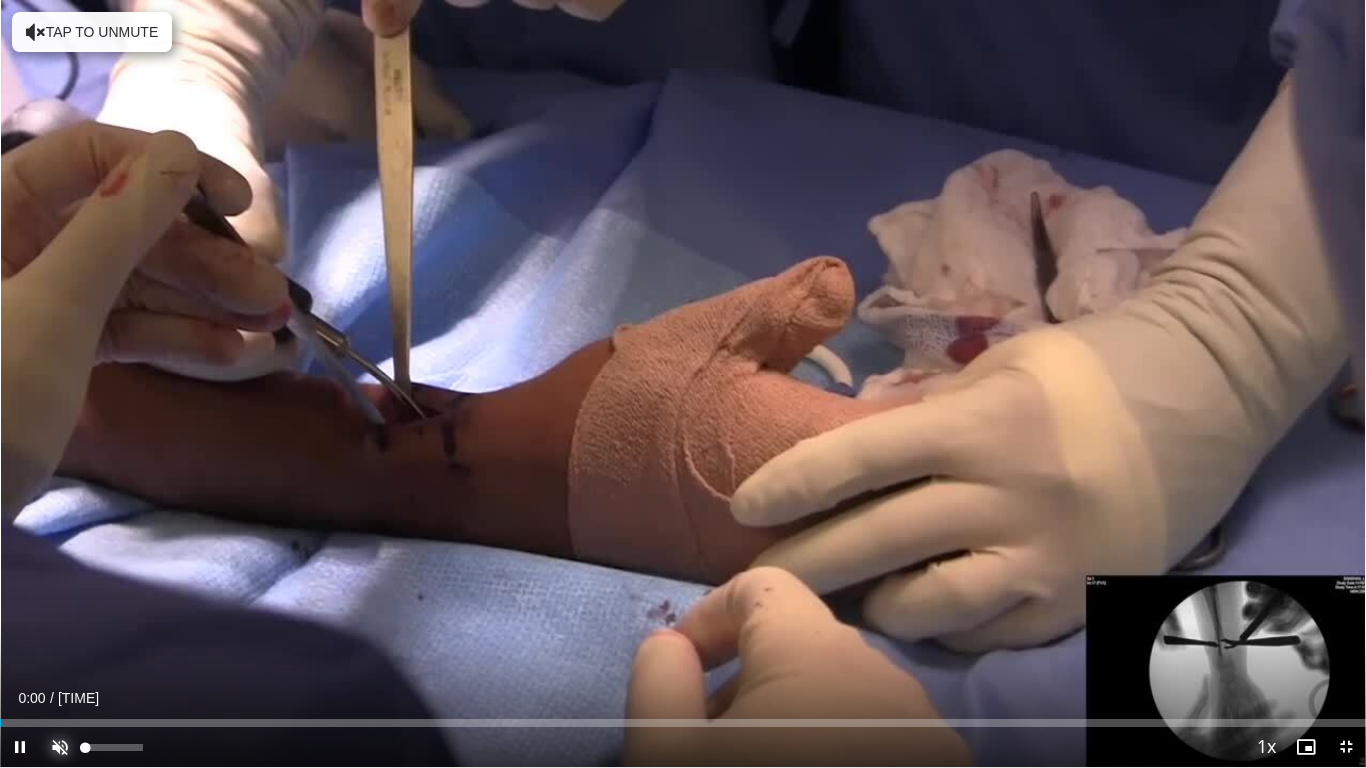 click at bounding box center (60, 747) 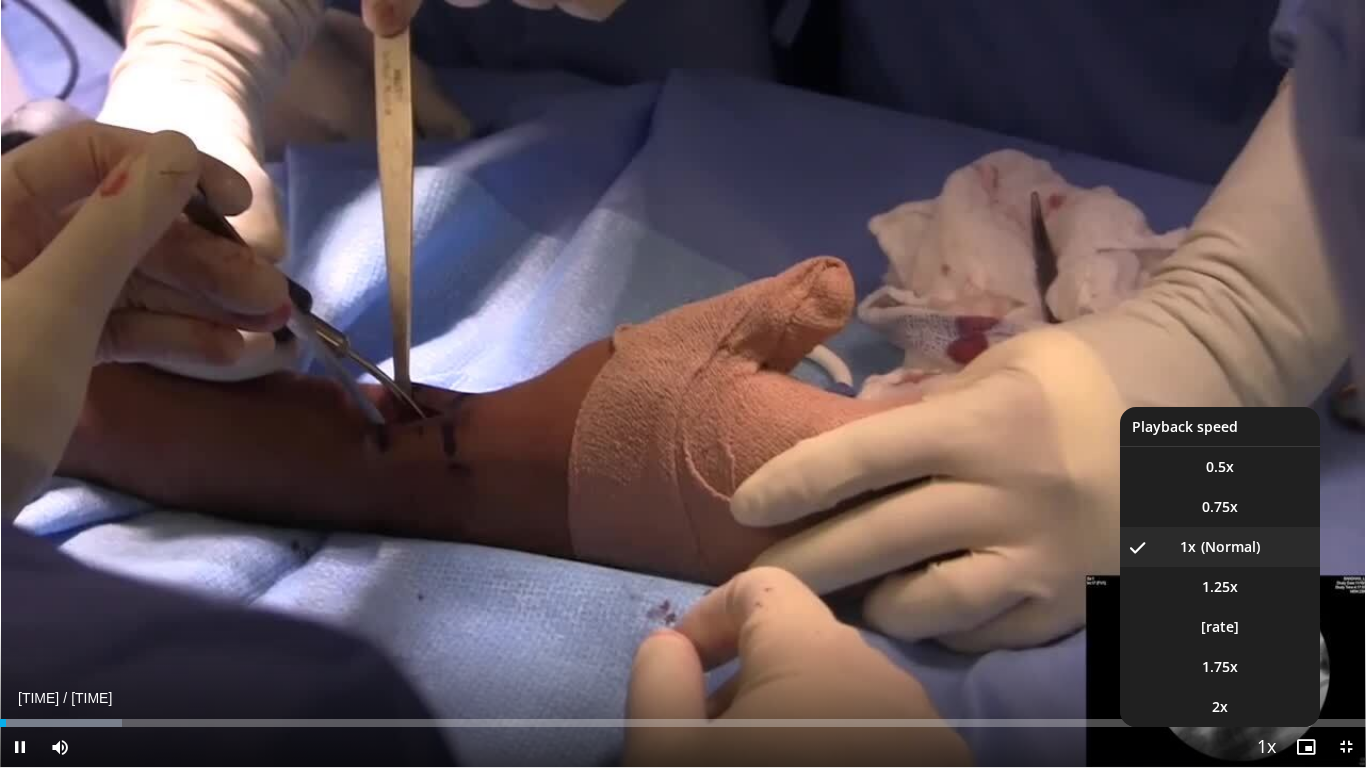click at bounding box center [1266, 748] 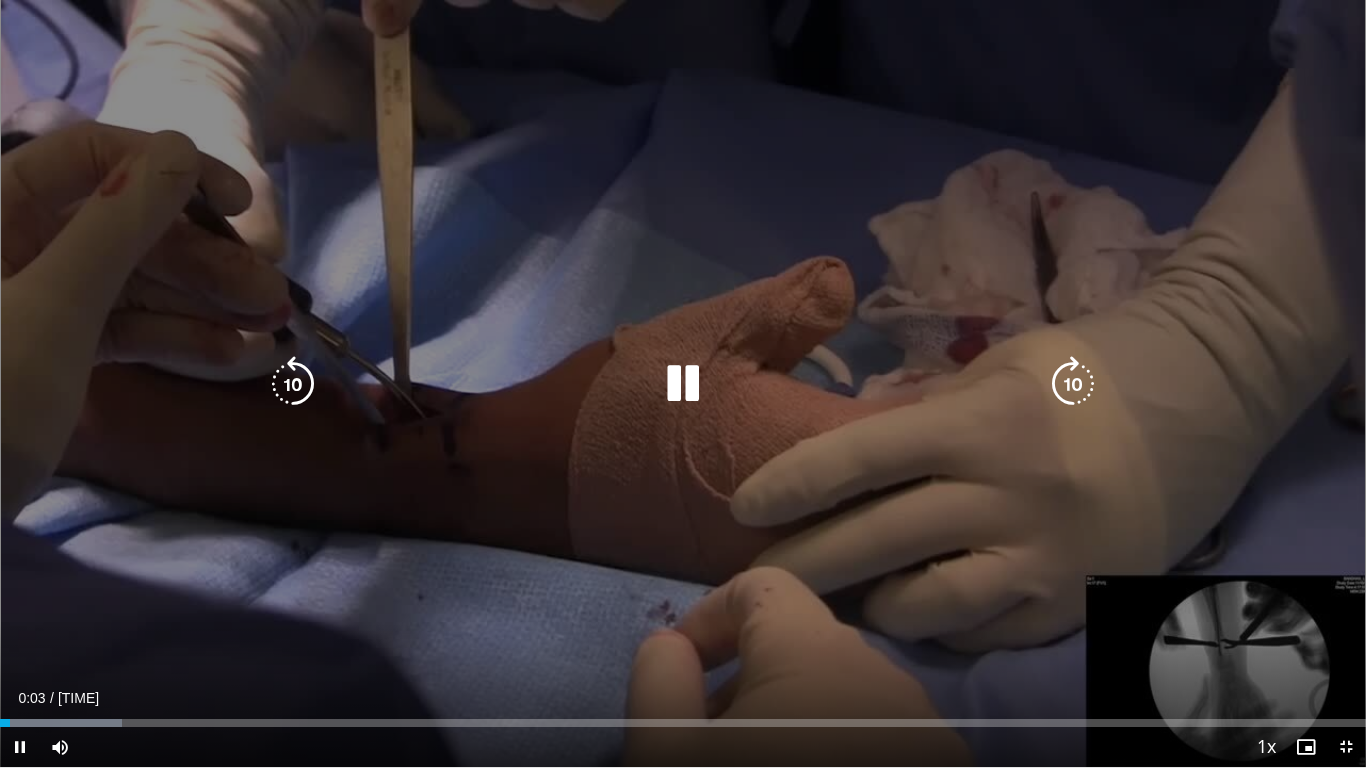 click at bounding box center [1266, 748] 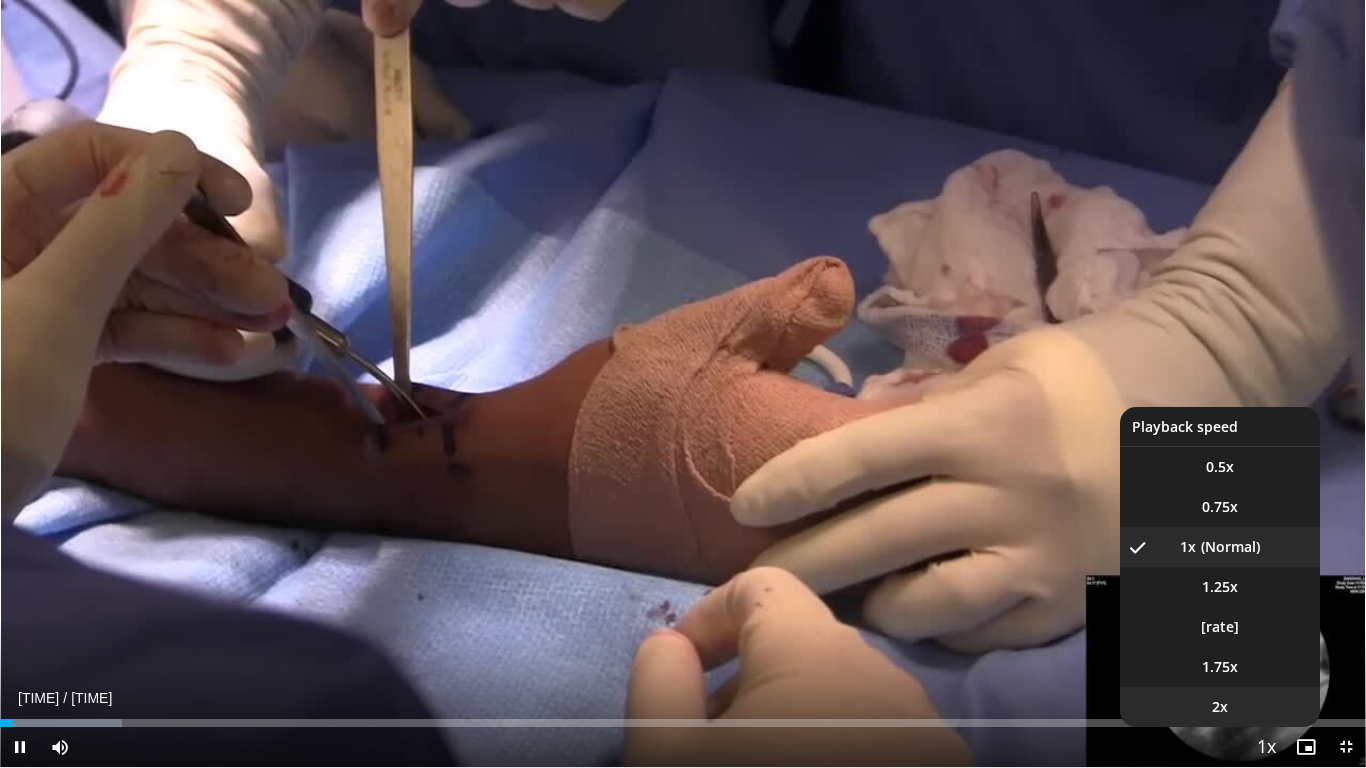 click on "2x" at bounding box center (1220, 707) 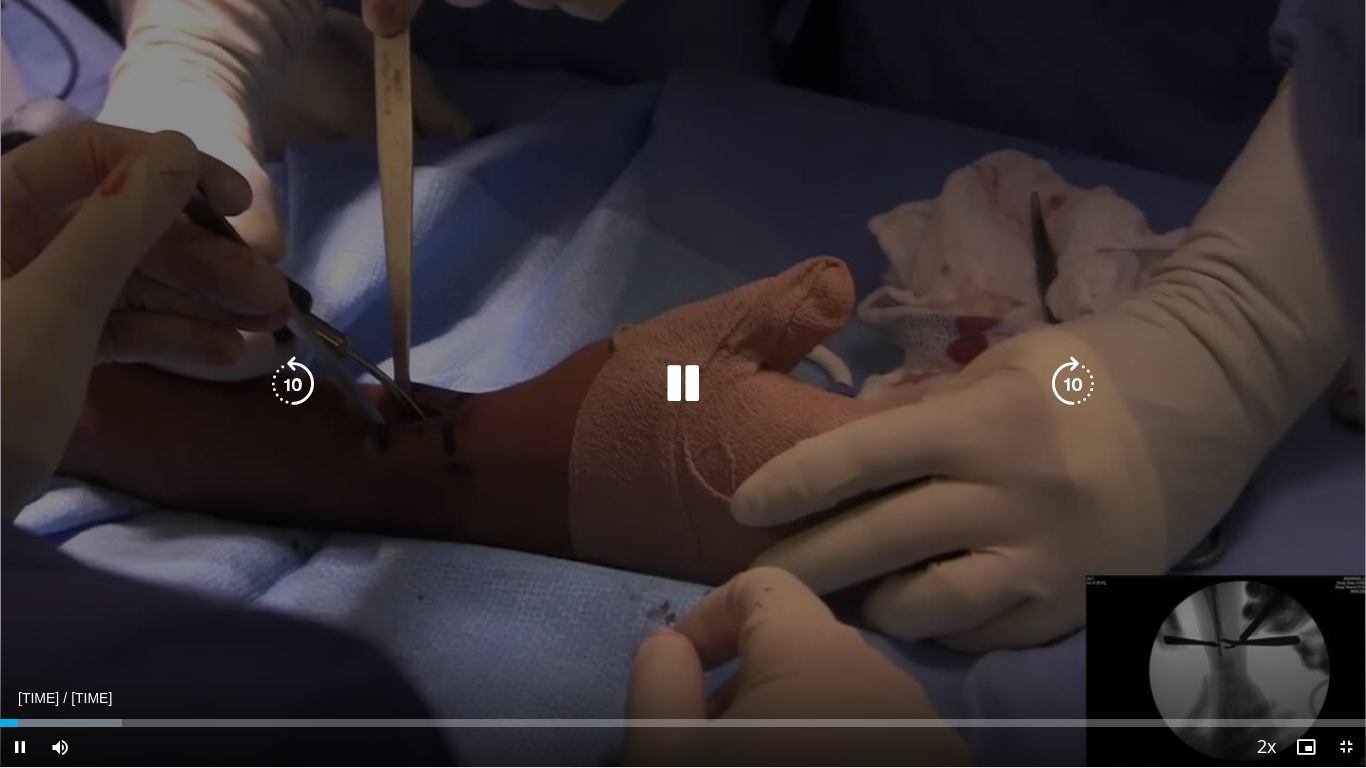 click on "10 seconds
Tap to unmute" at bounding box center [683, 383] 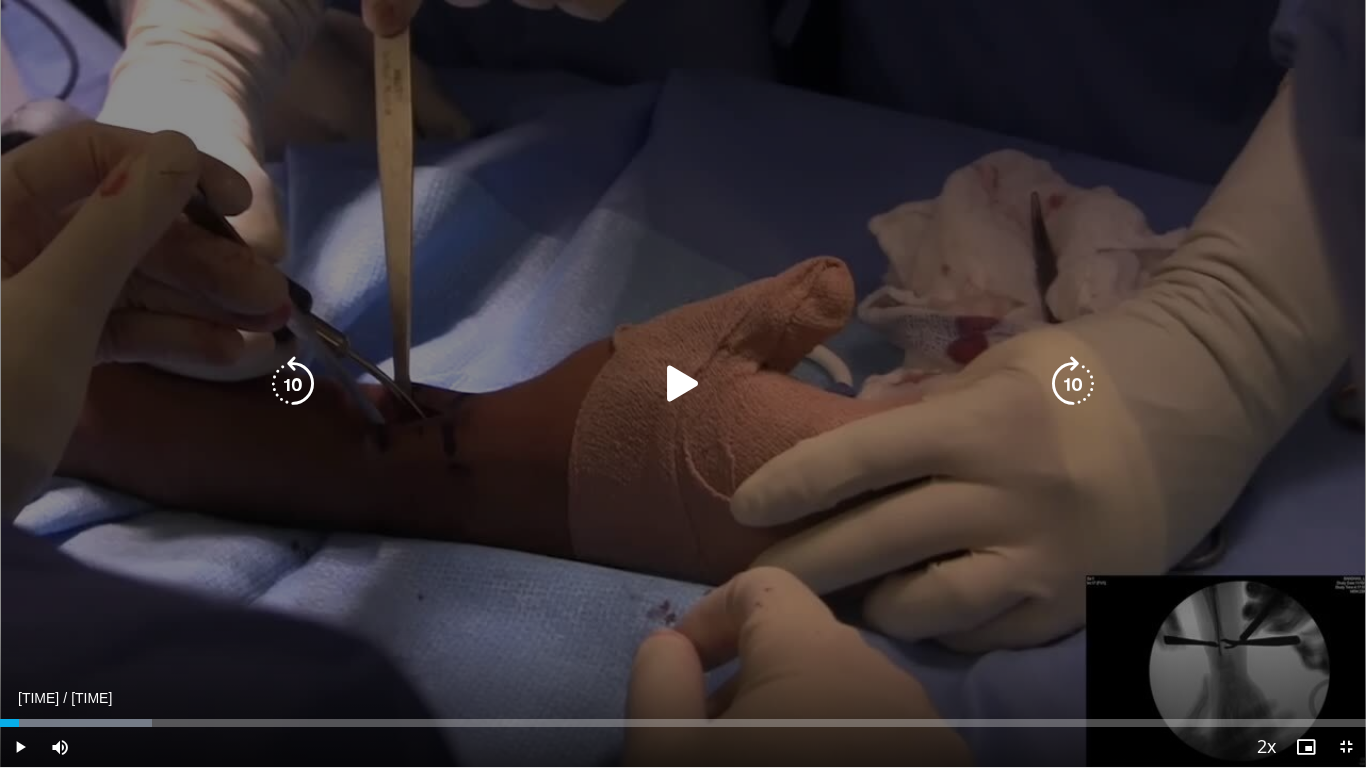 click on "10 seconds
Tap to unmute" at bounding box center [683, 383] 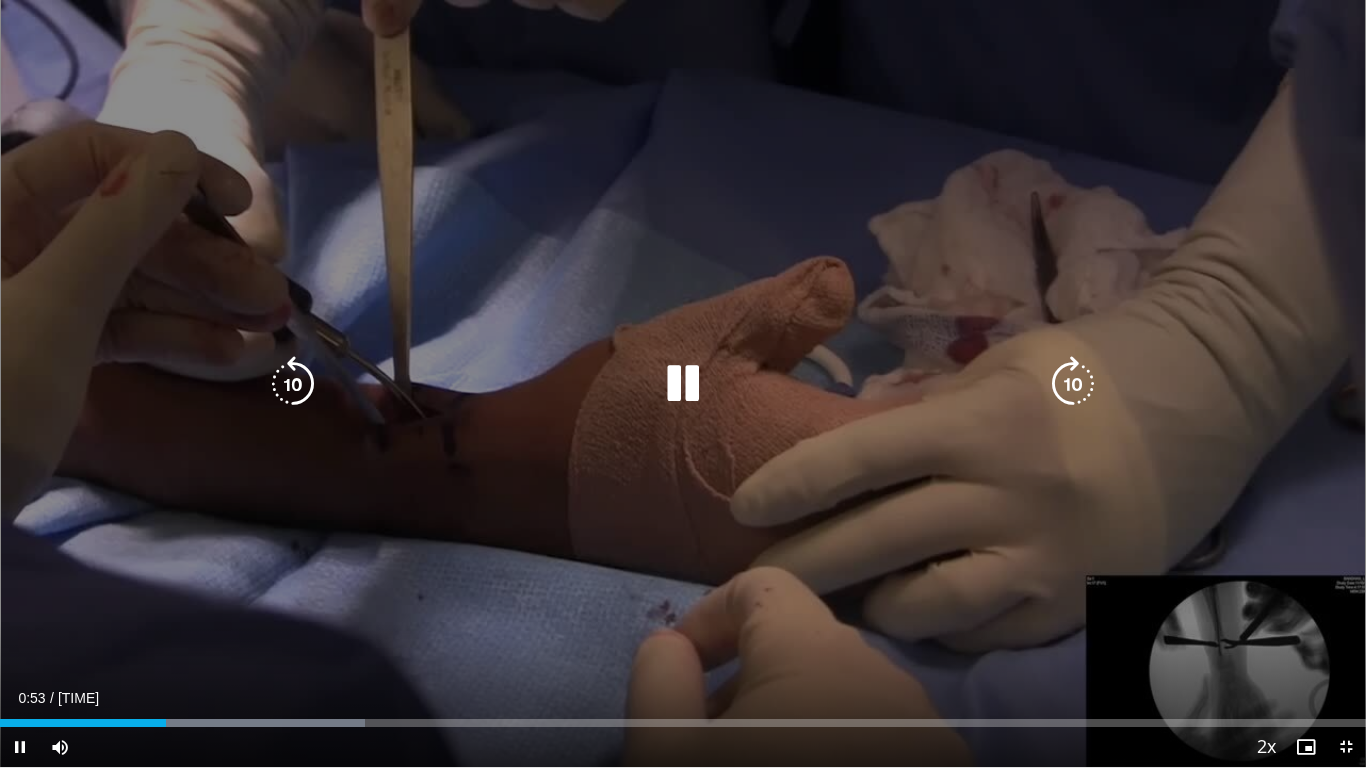 click at bounding box center [683, 384] 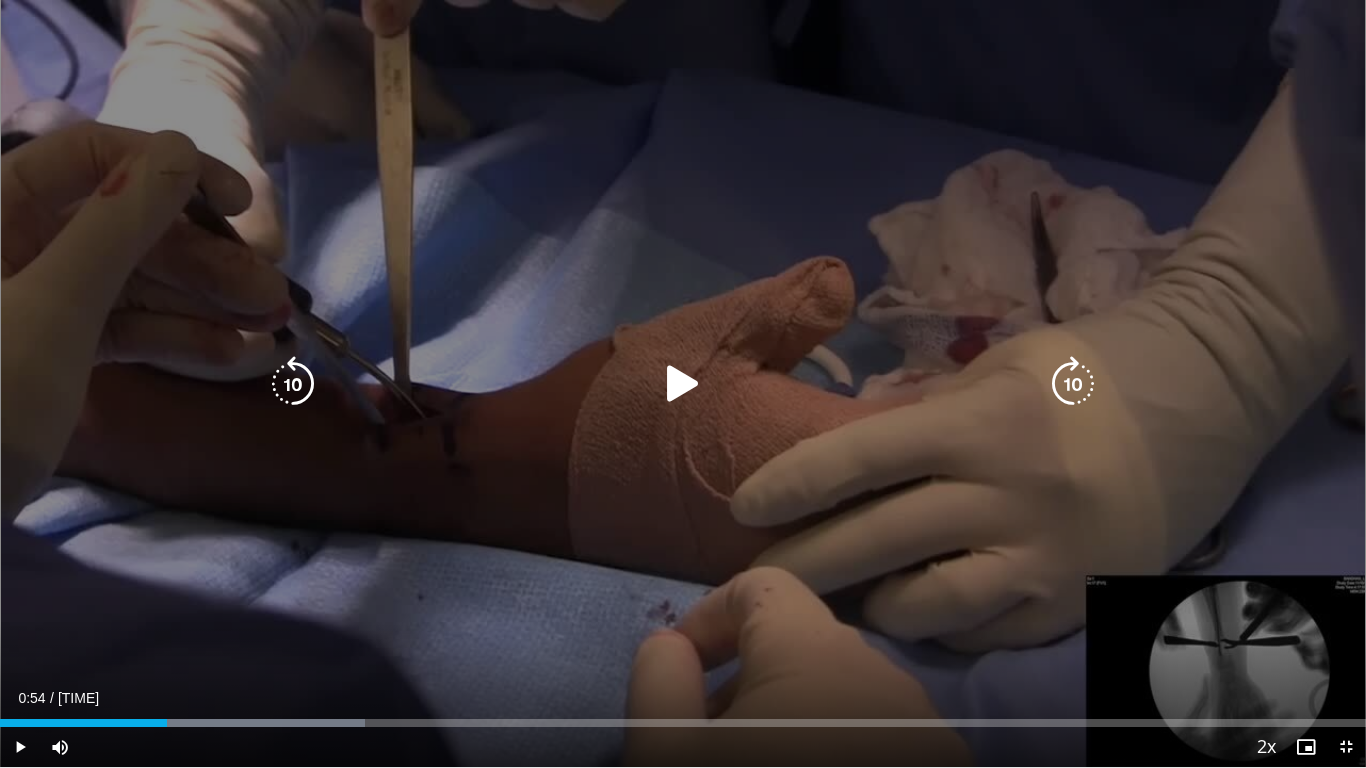 click on "10 seconds
Tap to unmute" at bounding box center (683, 383) 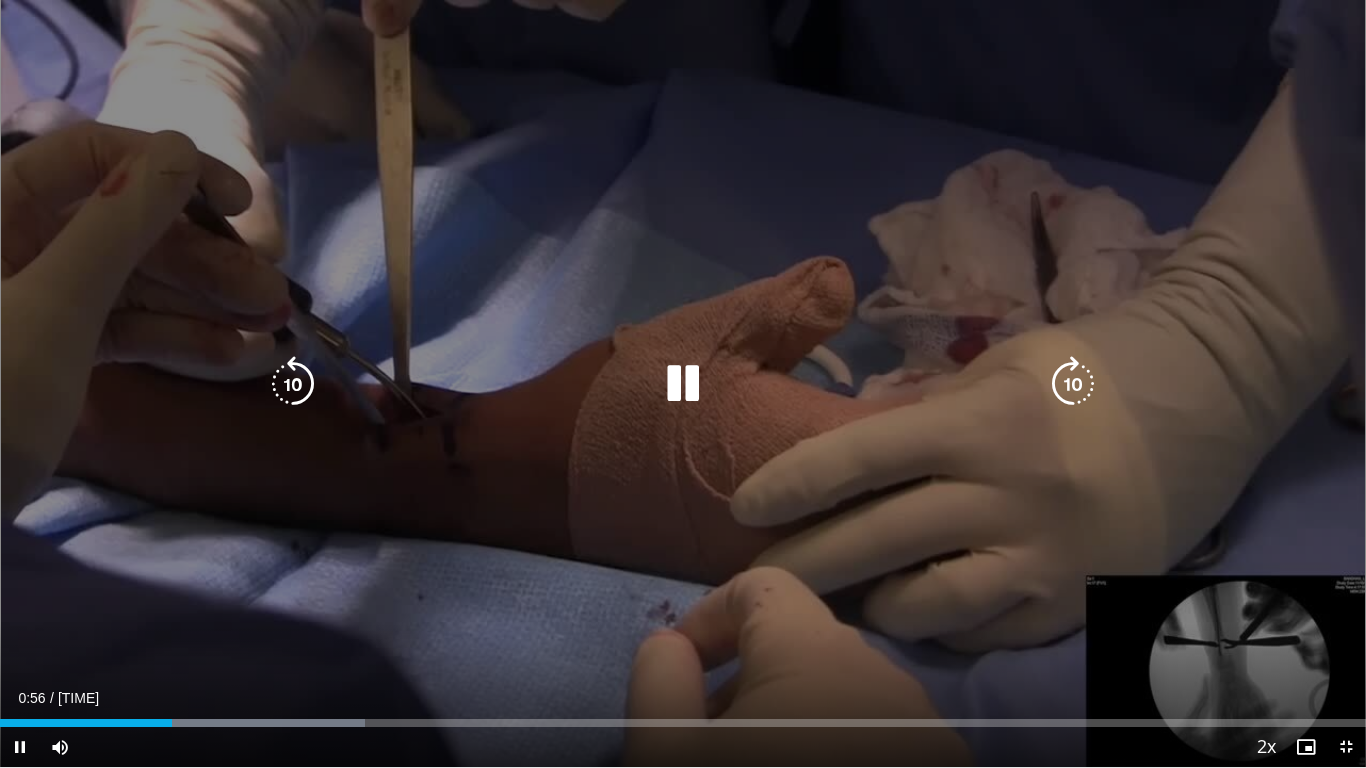 click on "10 seconds
Tap to unmute" at bounding box center [683, 383] 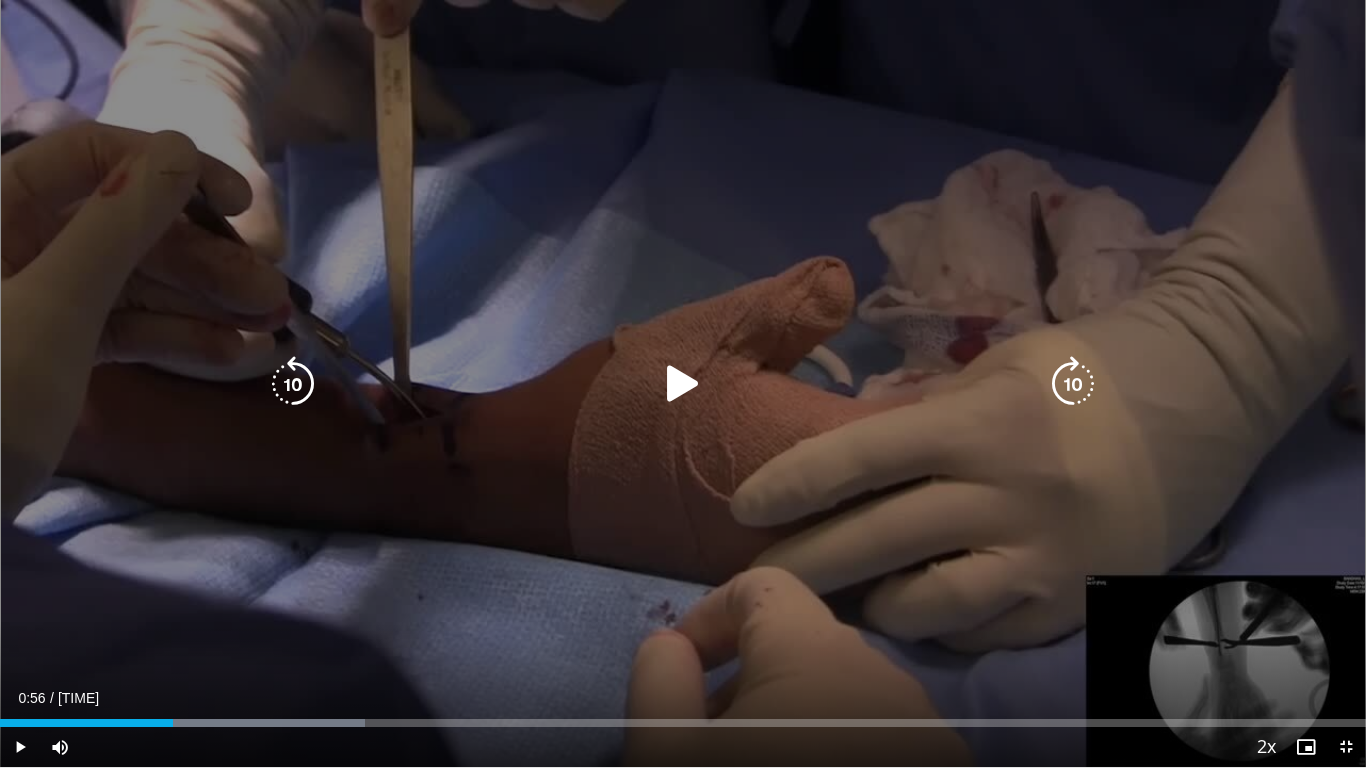 click at bounding box center [683, 384] 